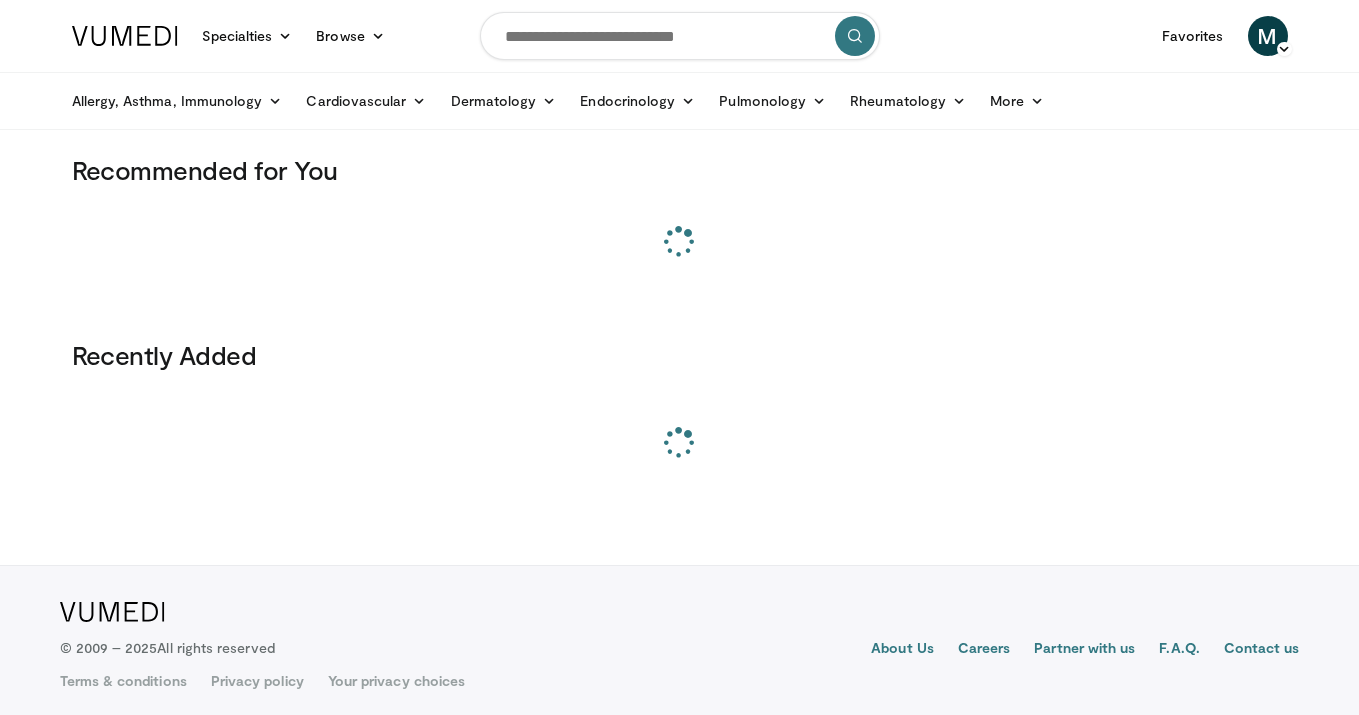 scroll, scrollTop: 0, scrollLeft: 0, axis: both 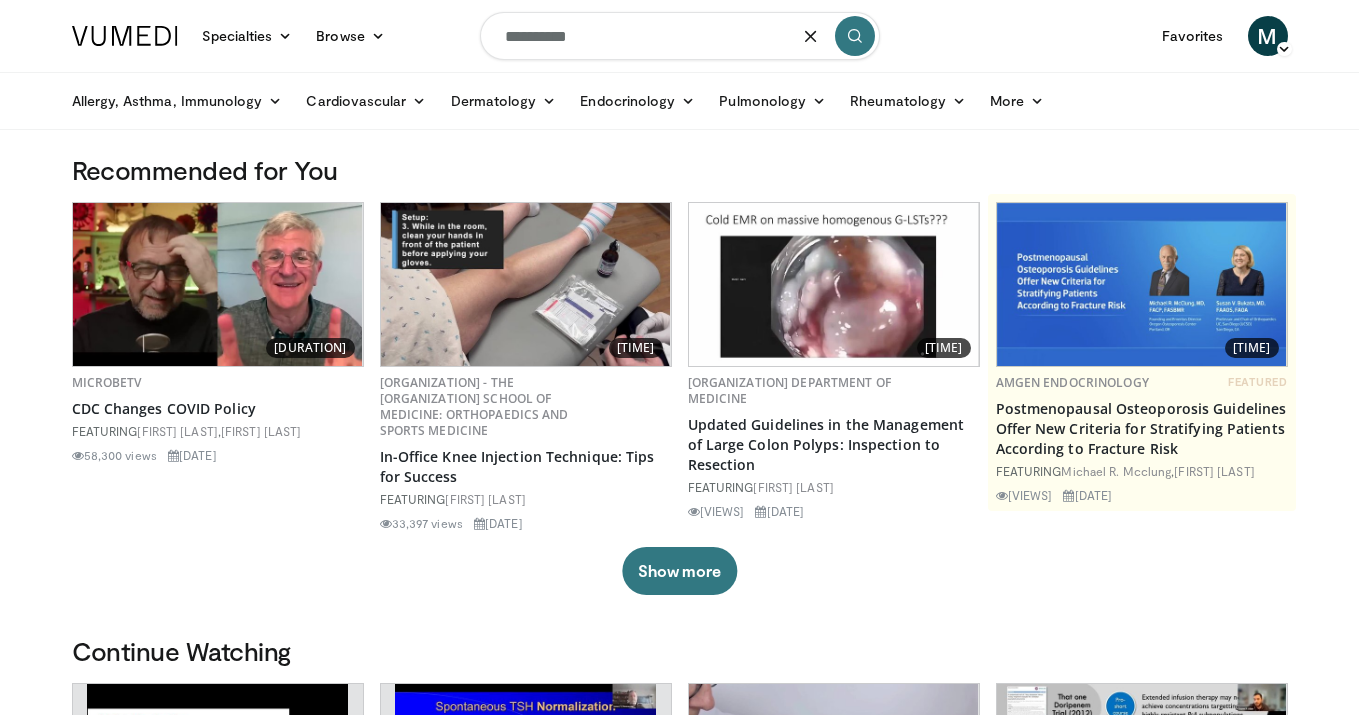 type on "**********" 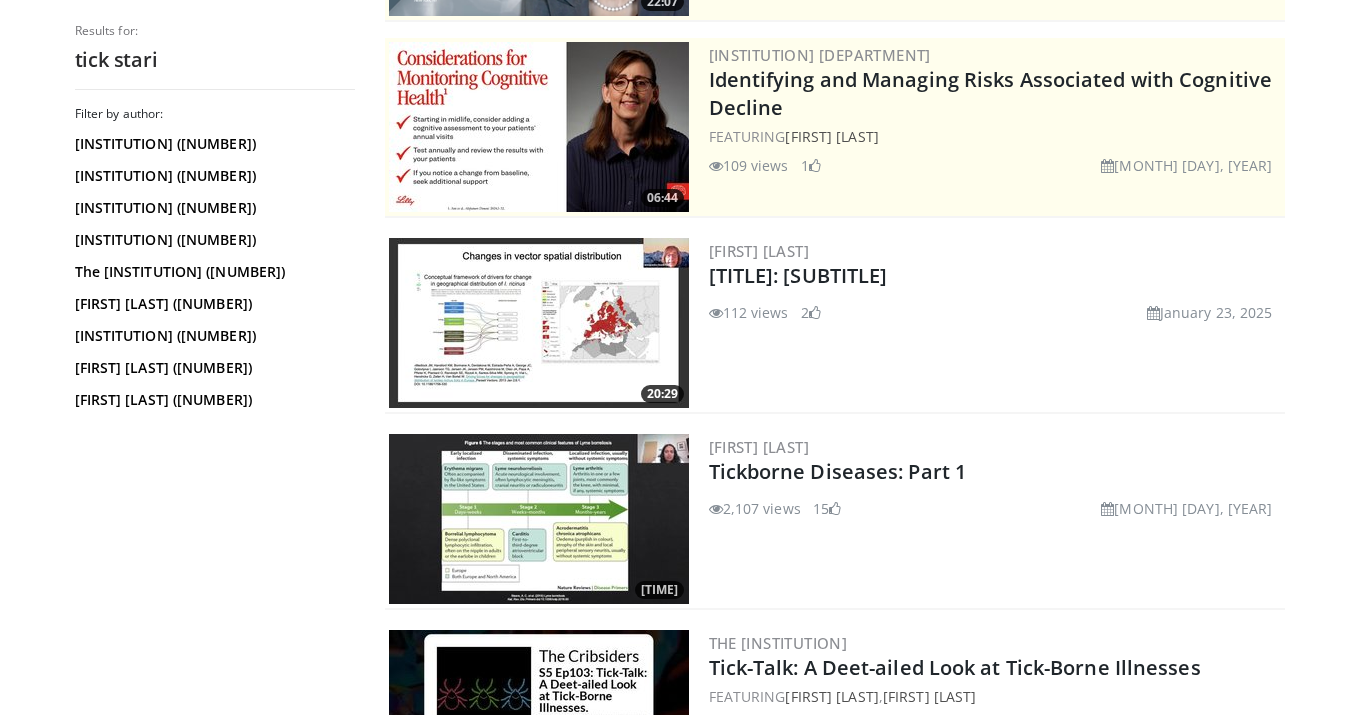 scroll, scrollTop: 393, scrollLeft: 0, axis: vertical 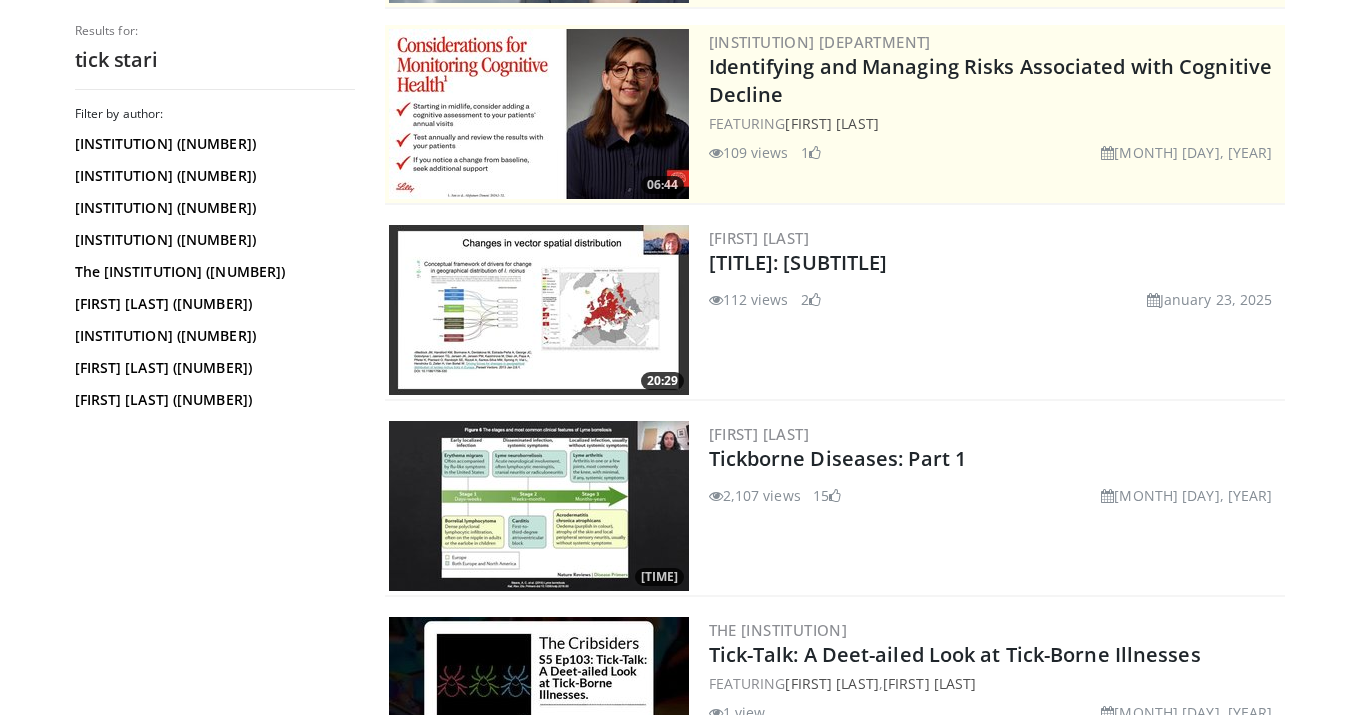 click at bounding box center (539, 506) 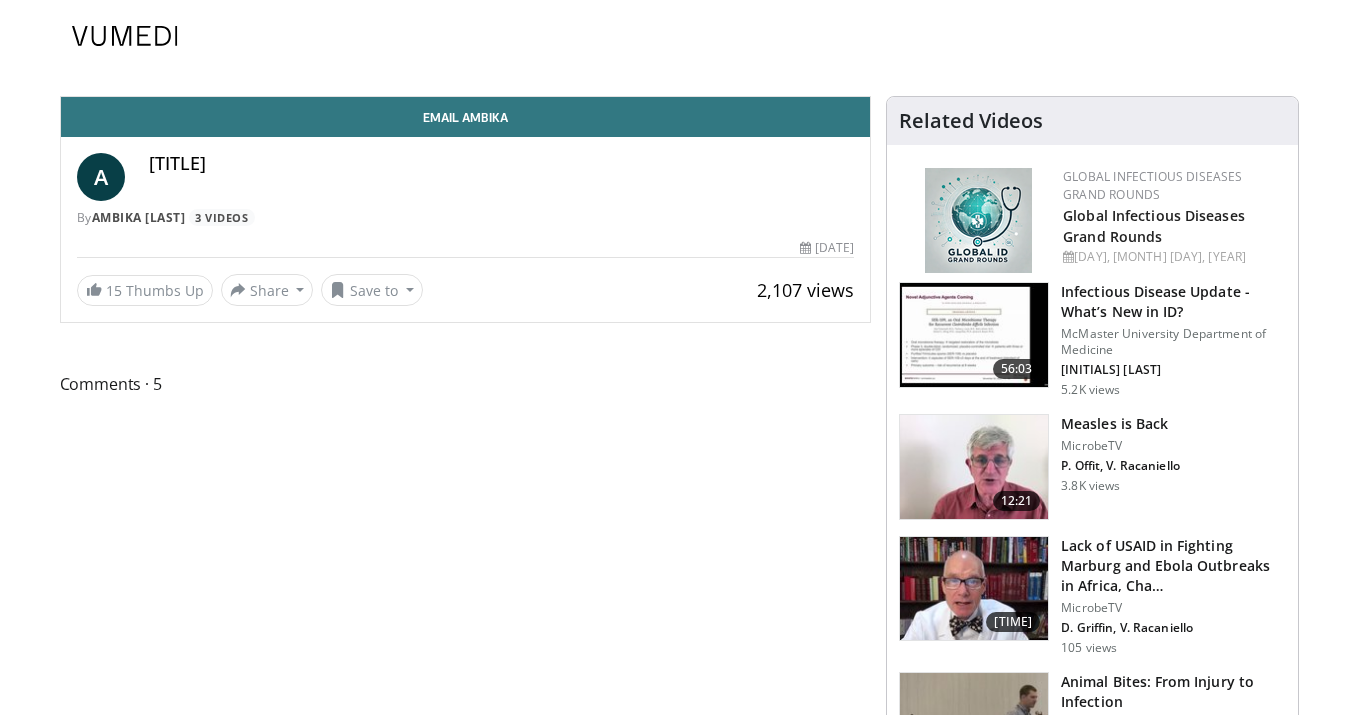 scroll, scrollTop: 0, scrollLeft: 0, axis: both 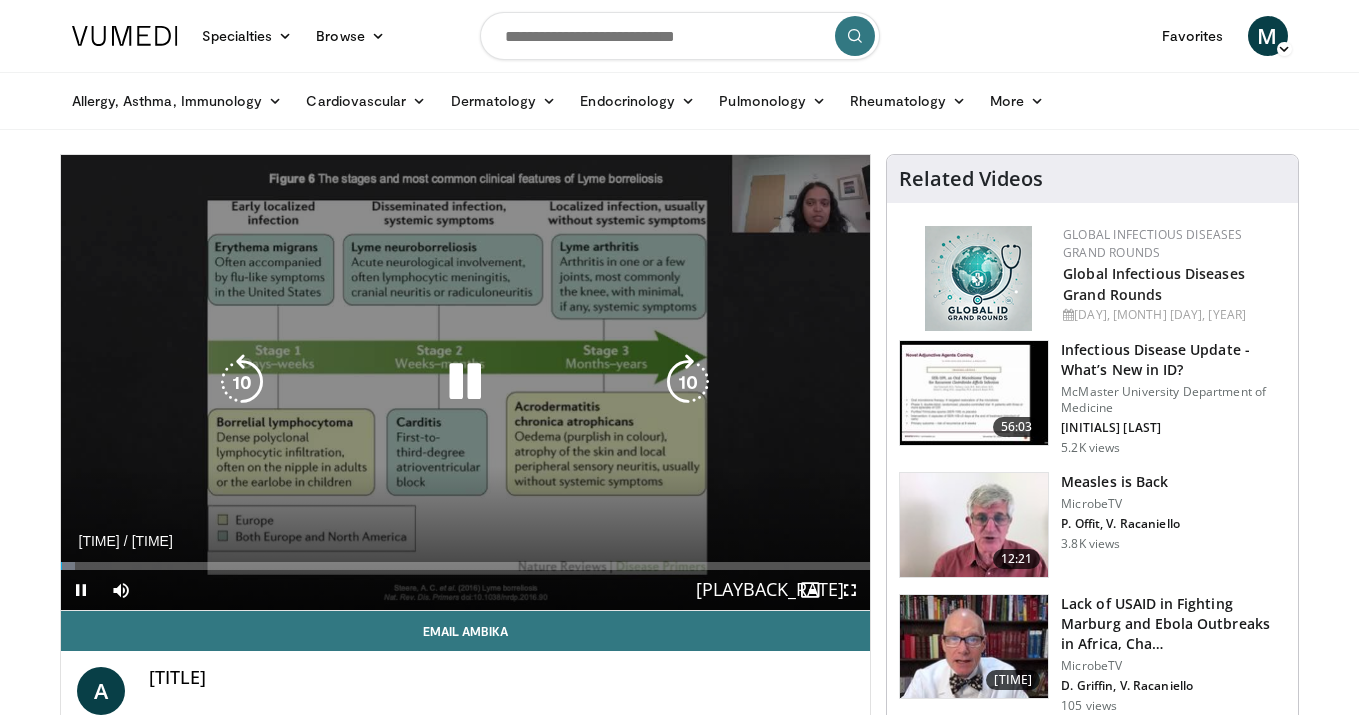 click at bounding box center (688, 382) 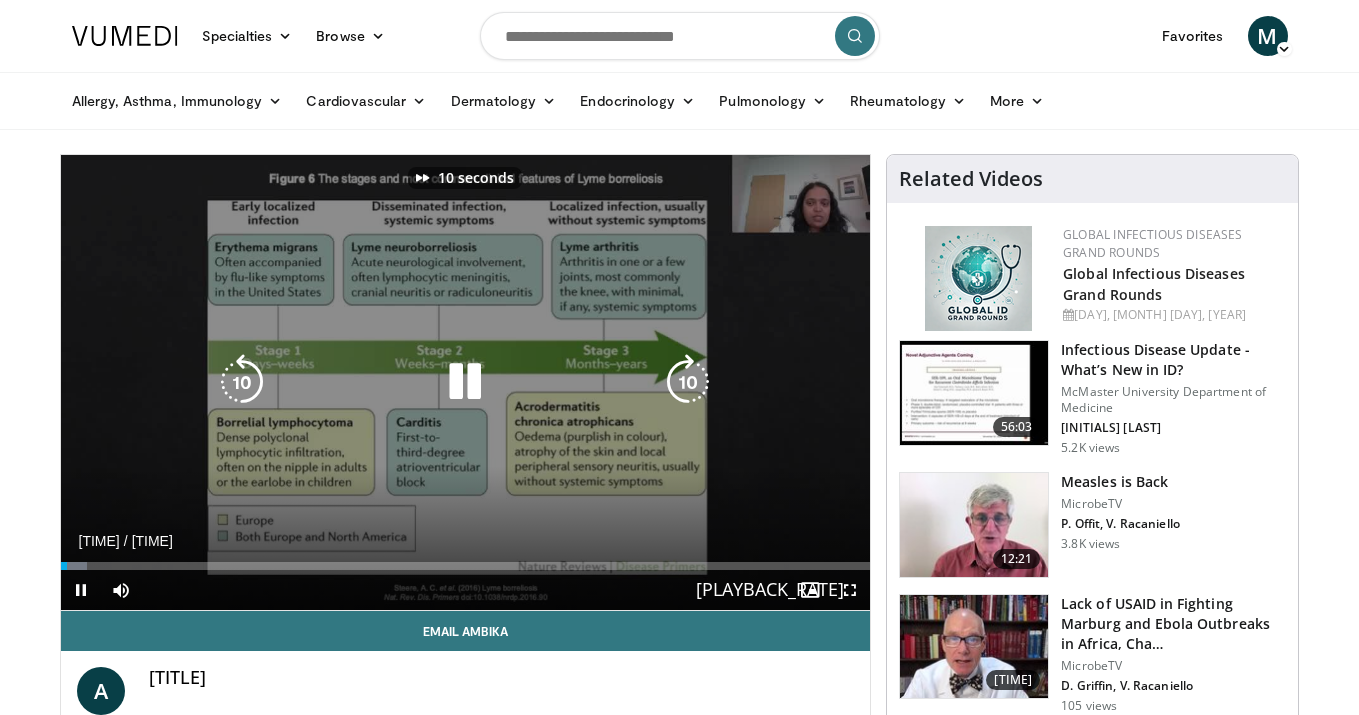 click at bounding box center [688, 382] 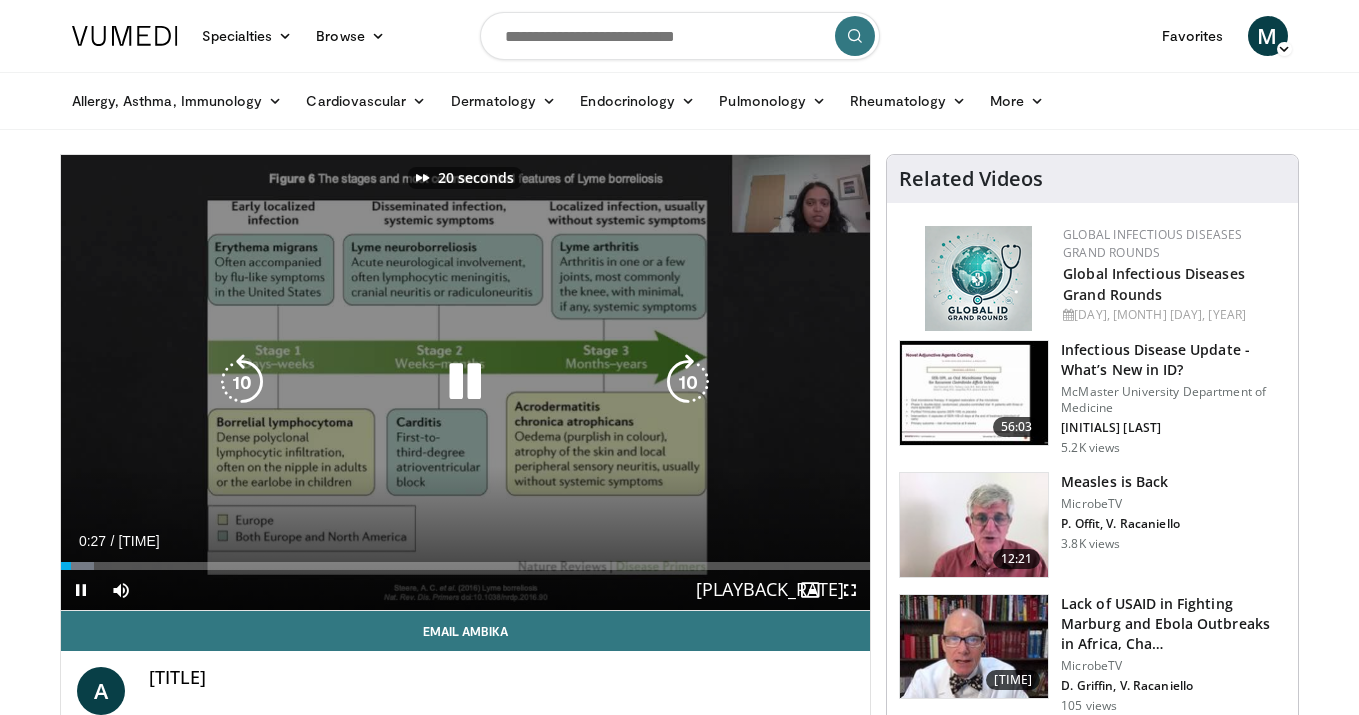 click at bounding box center (688, 382) 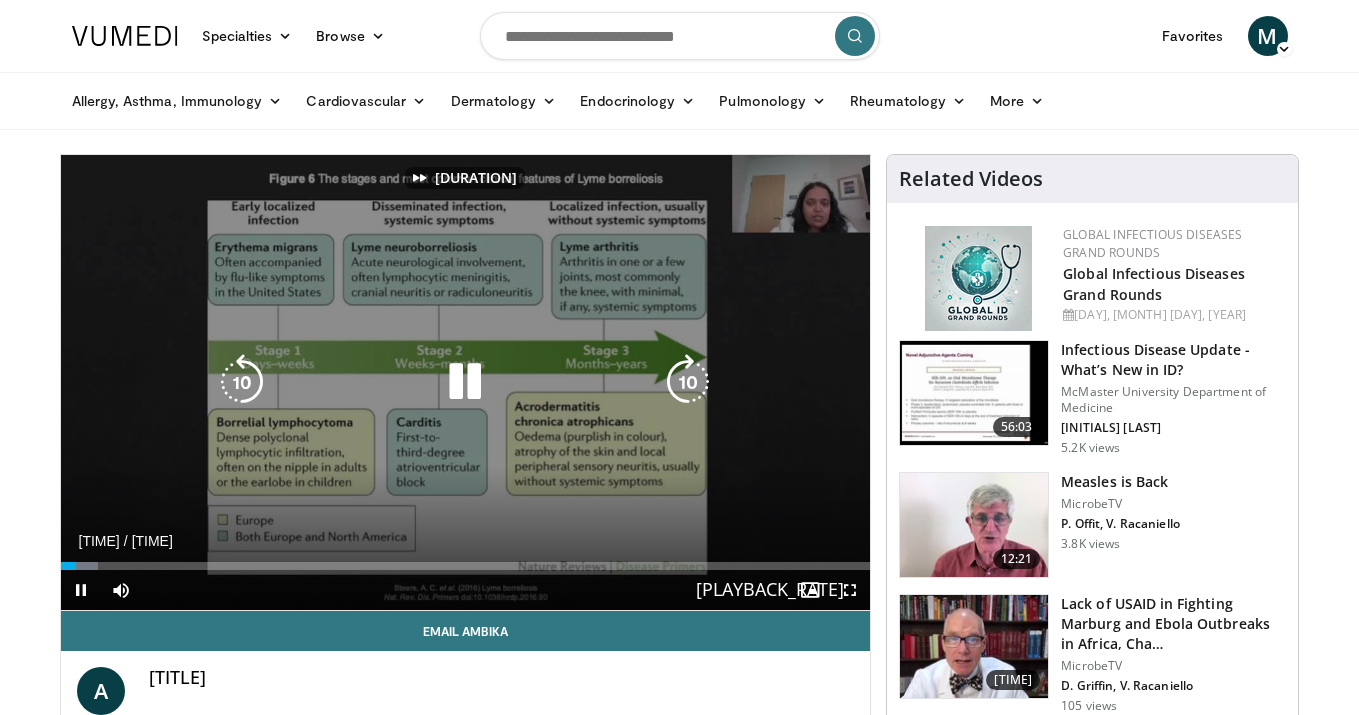 click at bounding box center [688, 382] 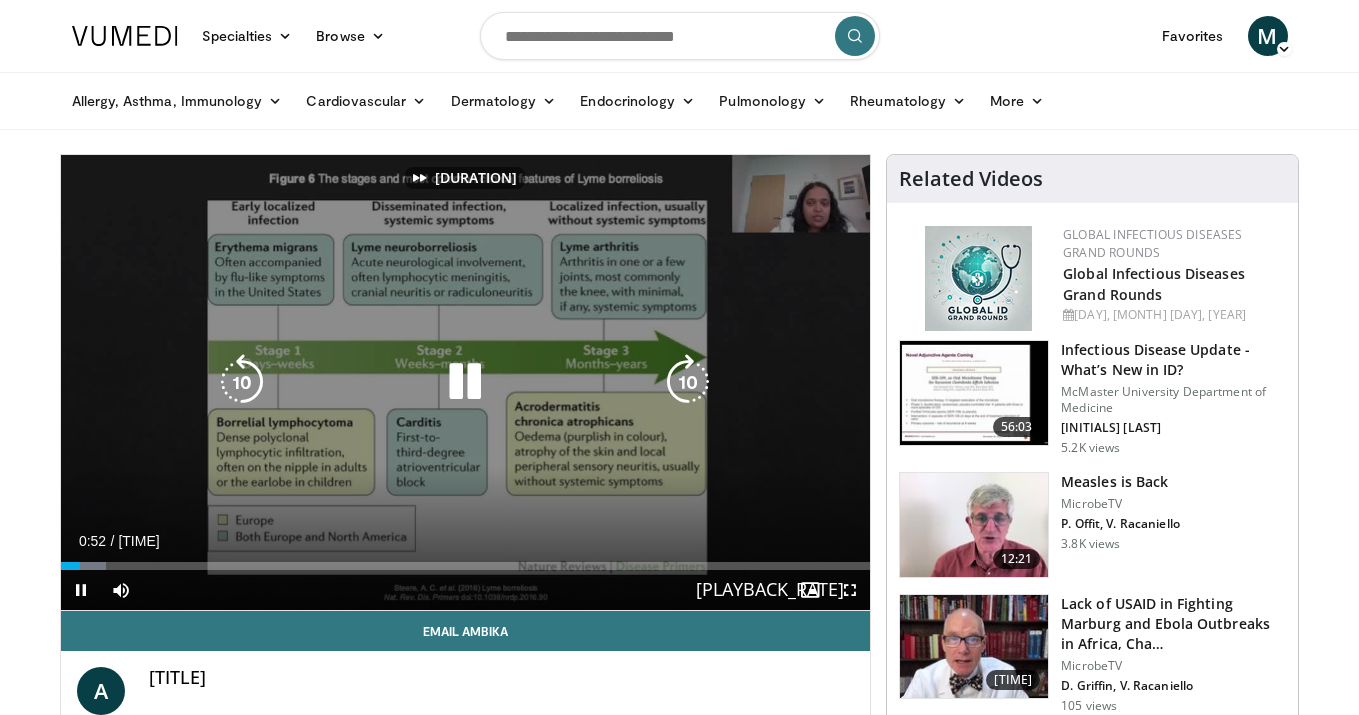 click at bounding box center (688, 382) 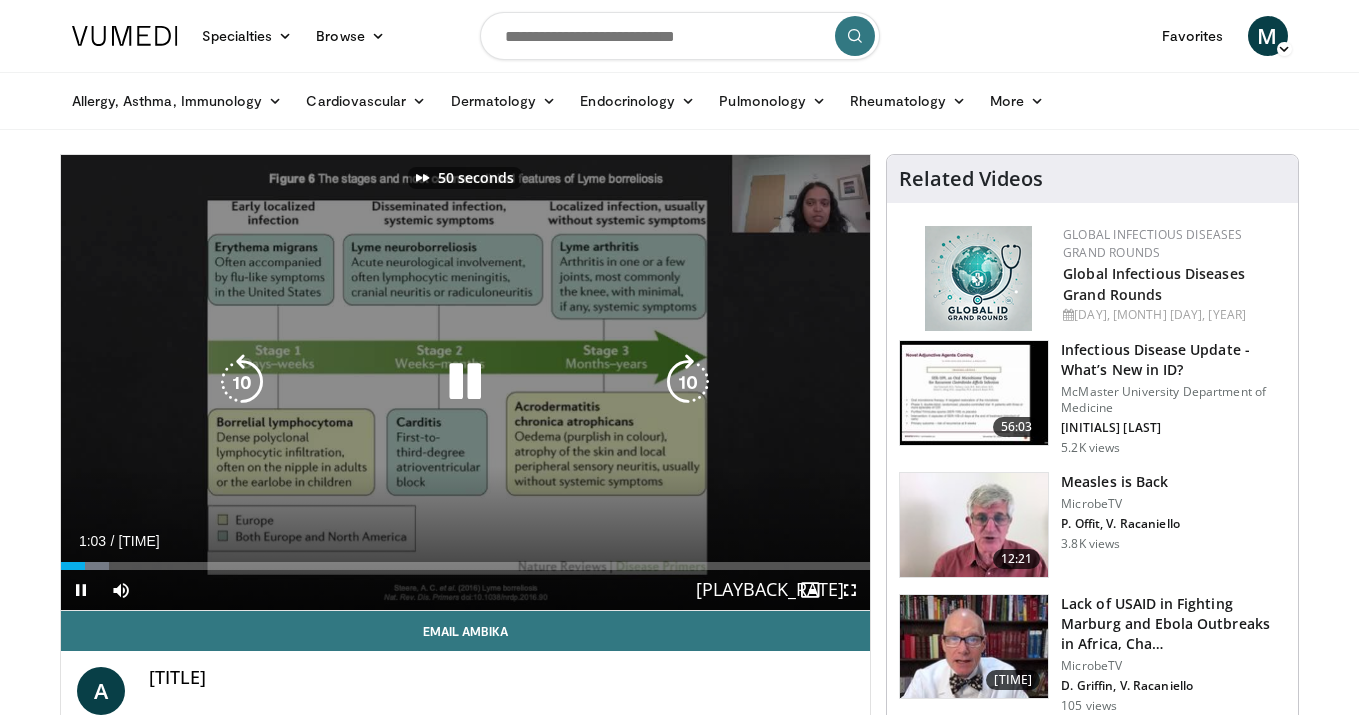 click at bounding box center [688, 382] 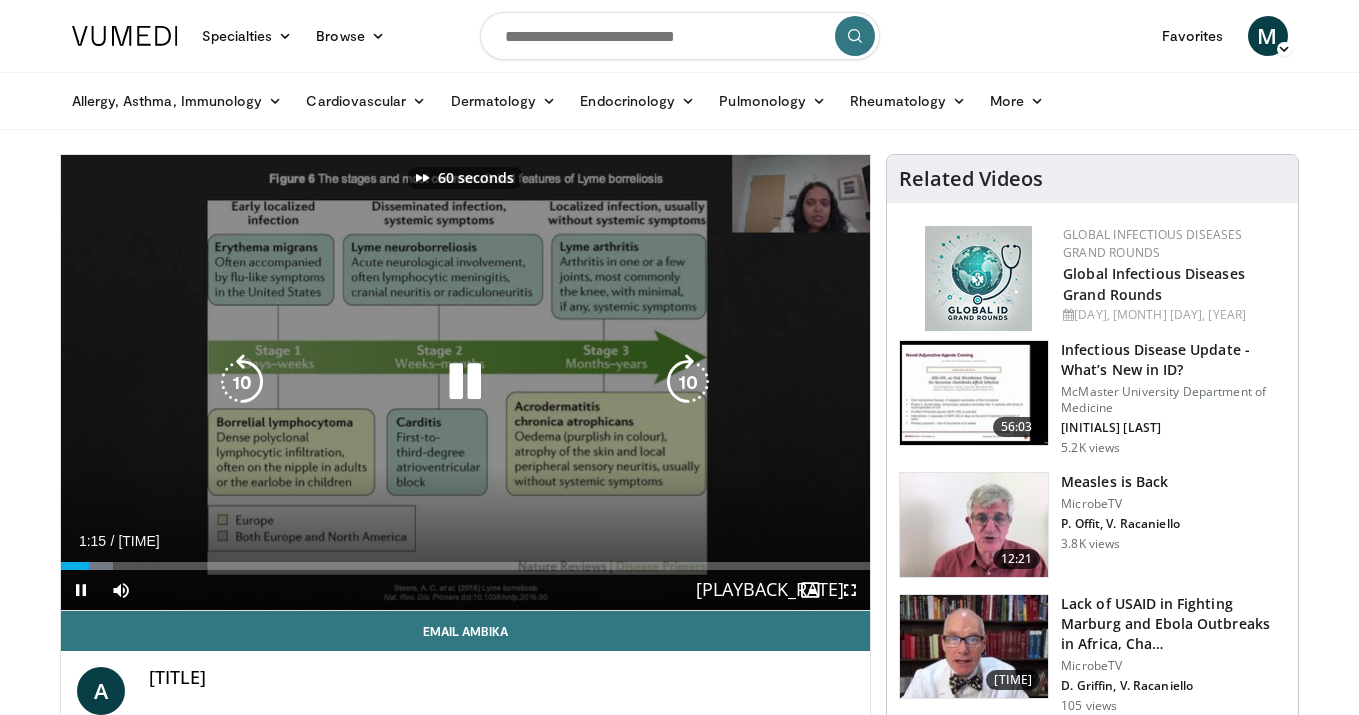 click at bounding box center [688, 382] 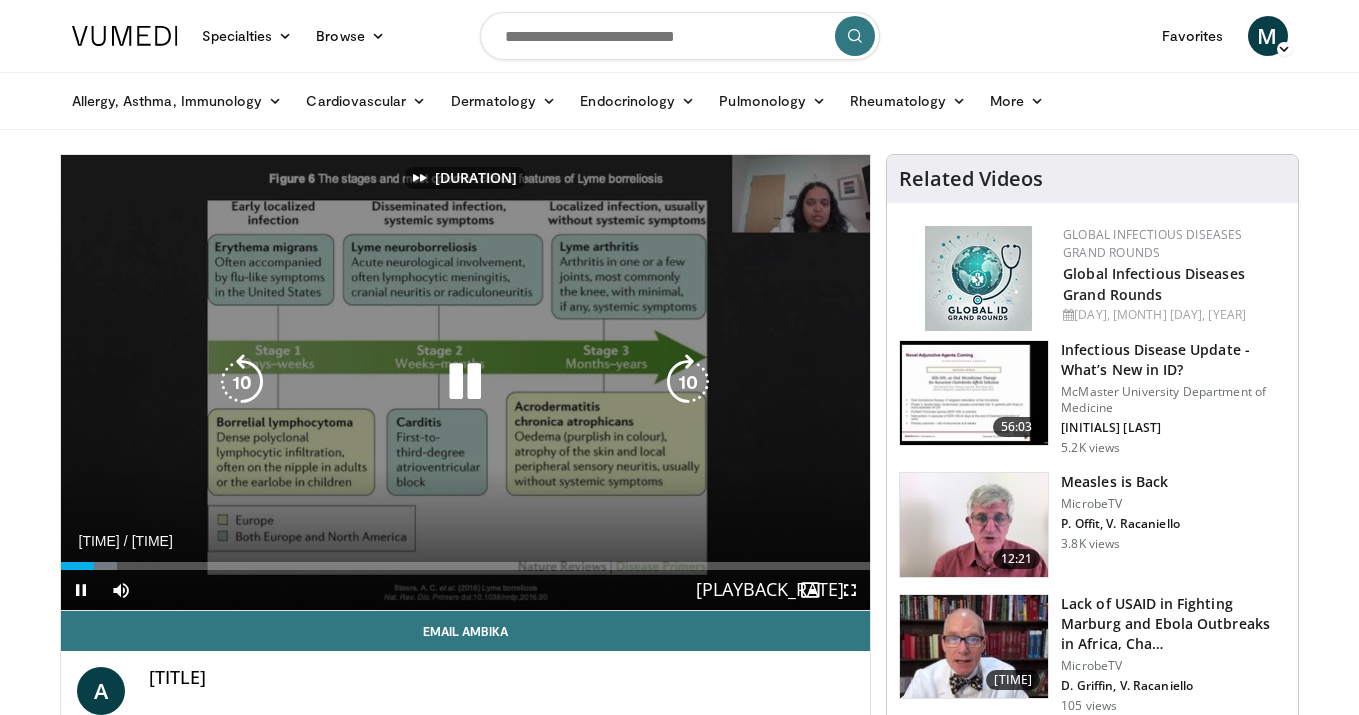 click at bounding box center [688, 382] 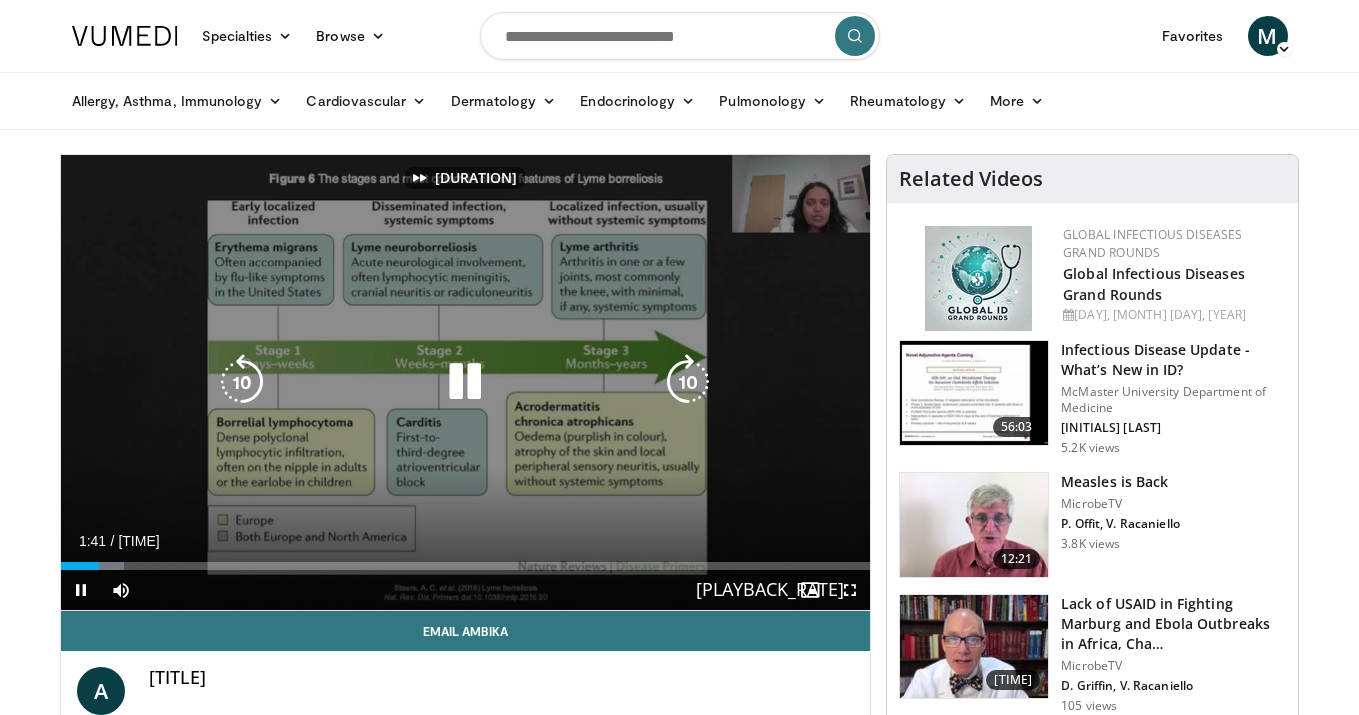 click at bounding box center (465, 382) 